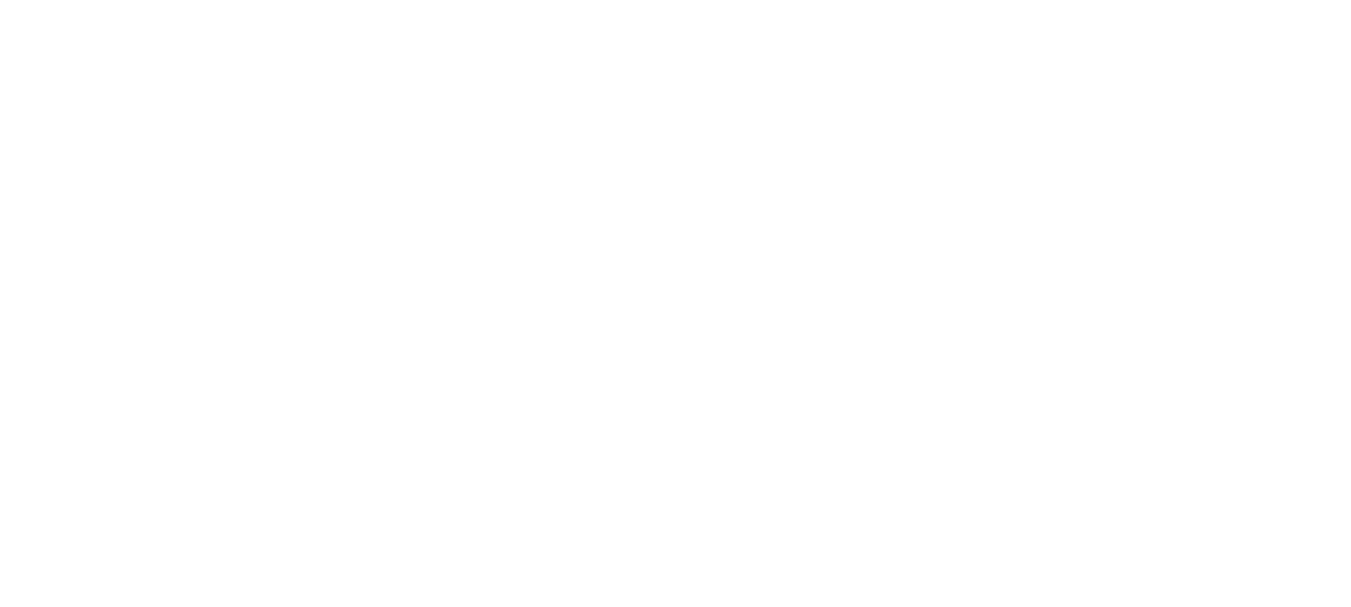 scroll, scrollTop: 0, scrollLeft: 0, axis: both 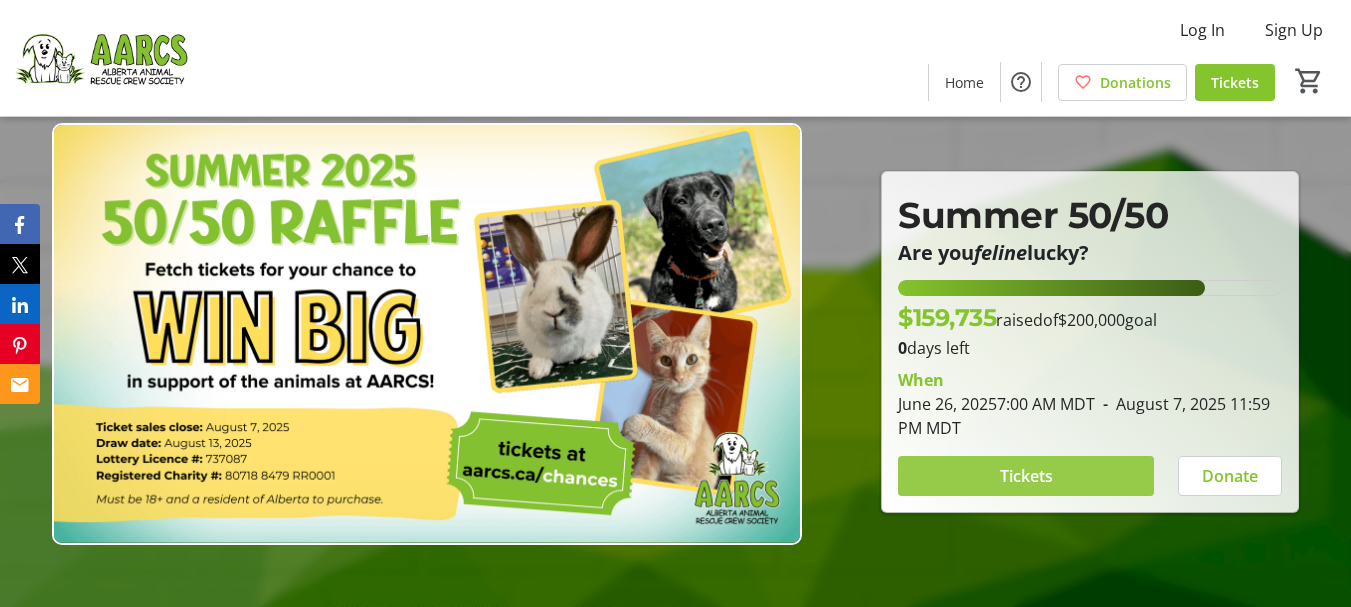 click at bounding box center [1026, 476] 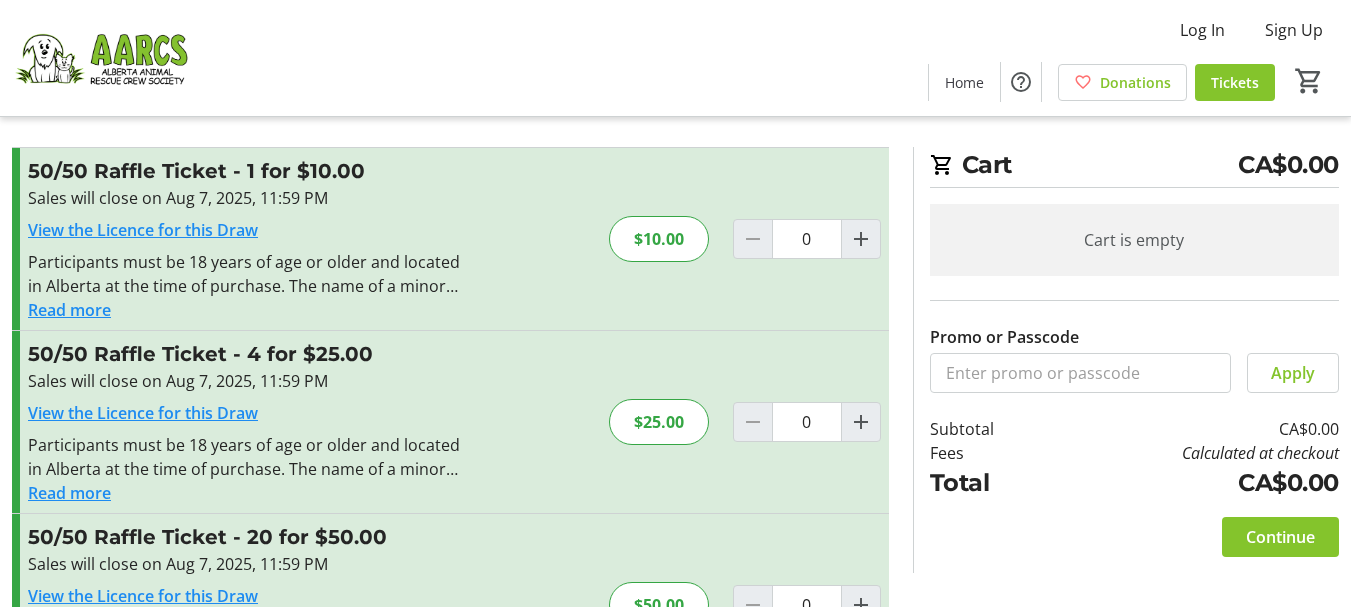 scroll, scrollTop: 26, scrollLeft: 0, axis: vertical 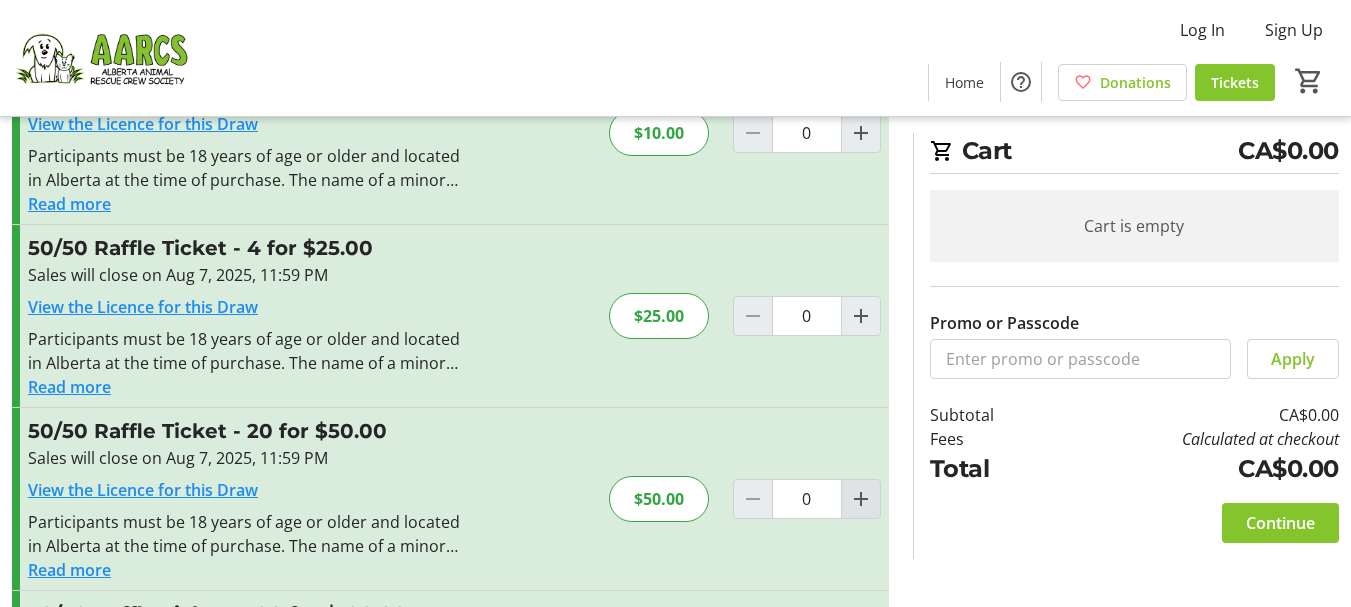 click 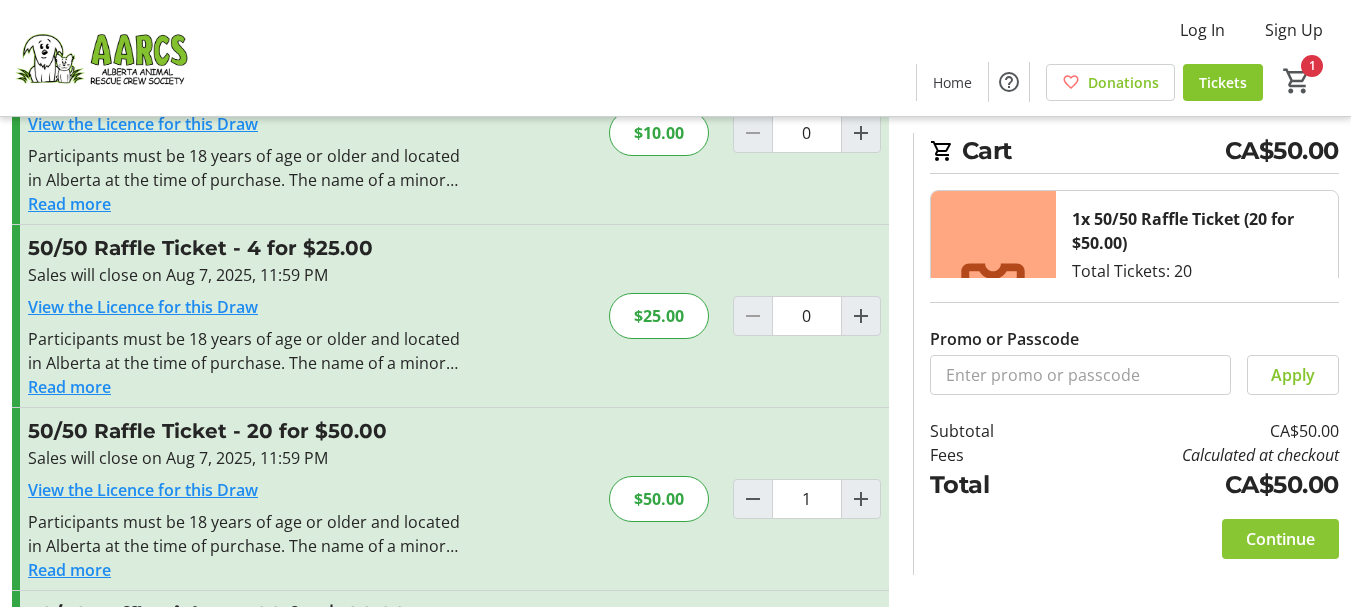 click on "Continue" 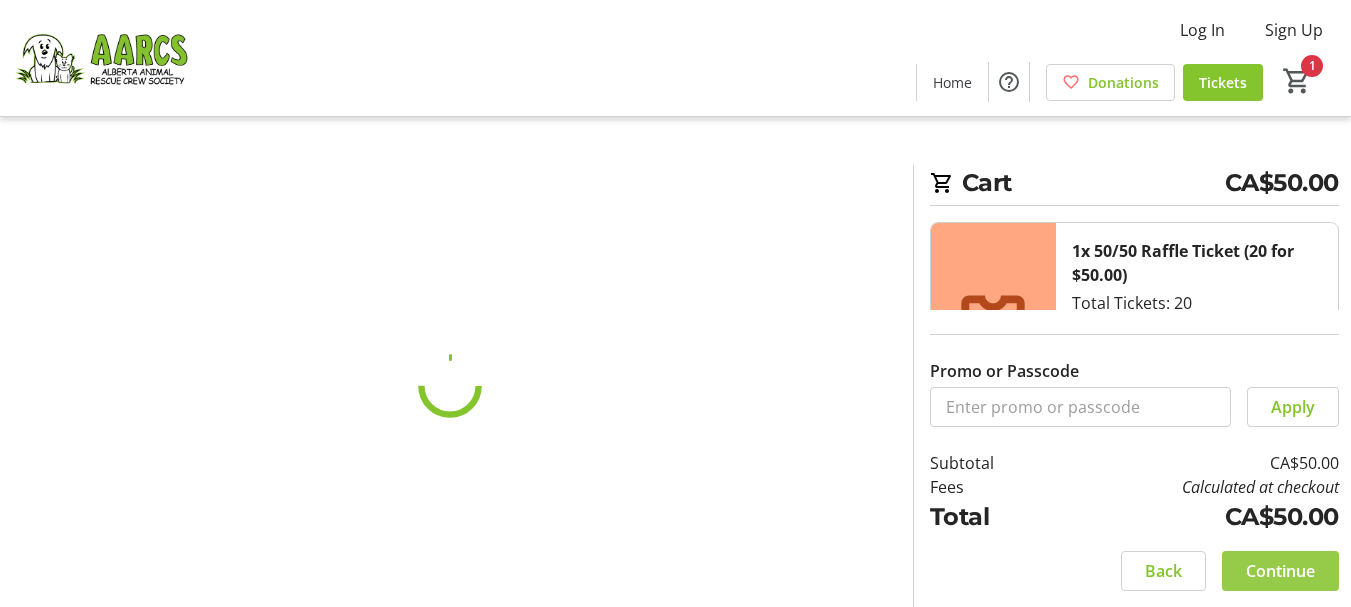 scroll, scrollTop: 0, scrollLeft: 0, axis: both 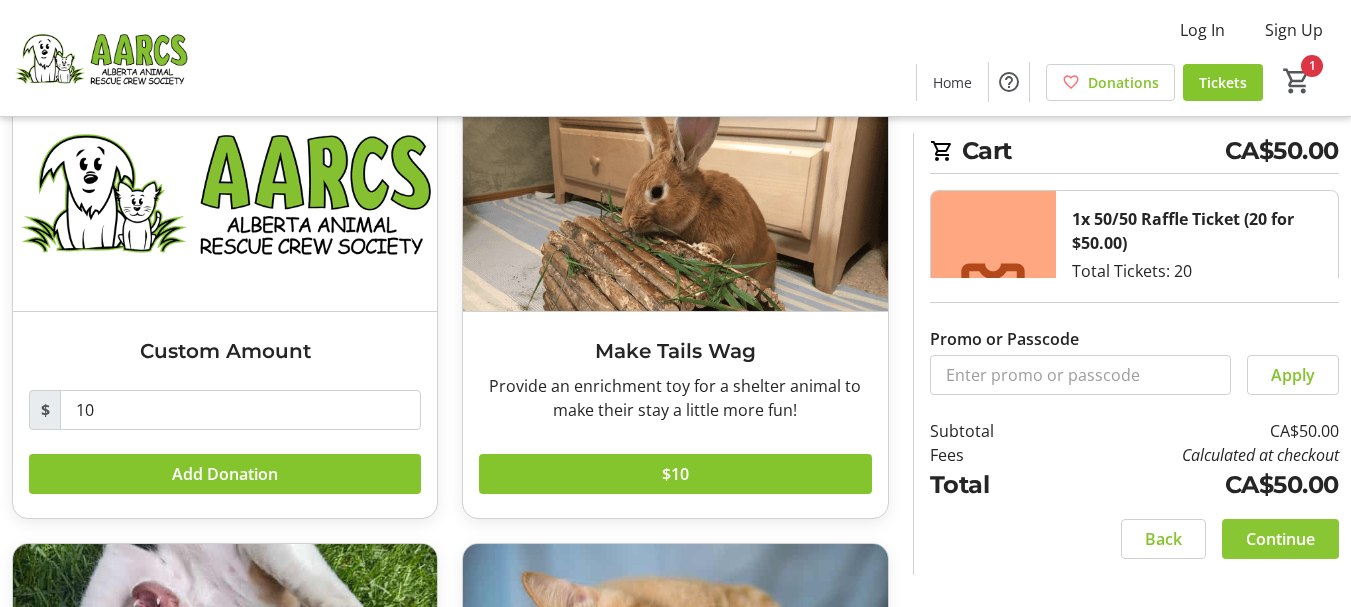 click on "Continue" 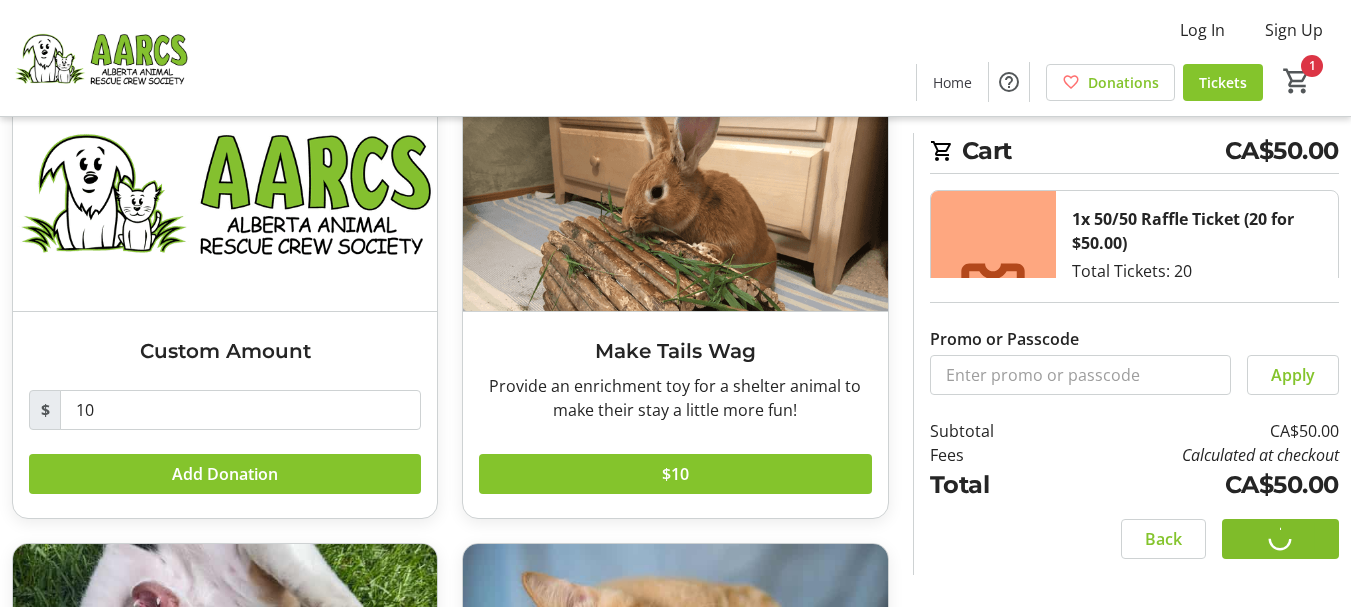 scroll, scrollTop: 0, scrollLeft: 0, axis: both 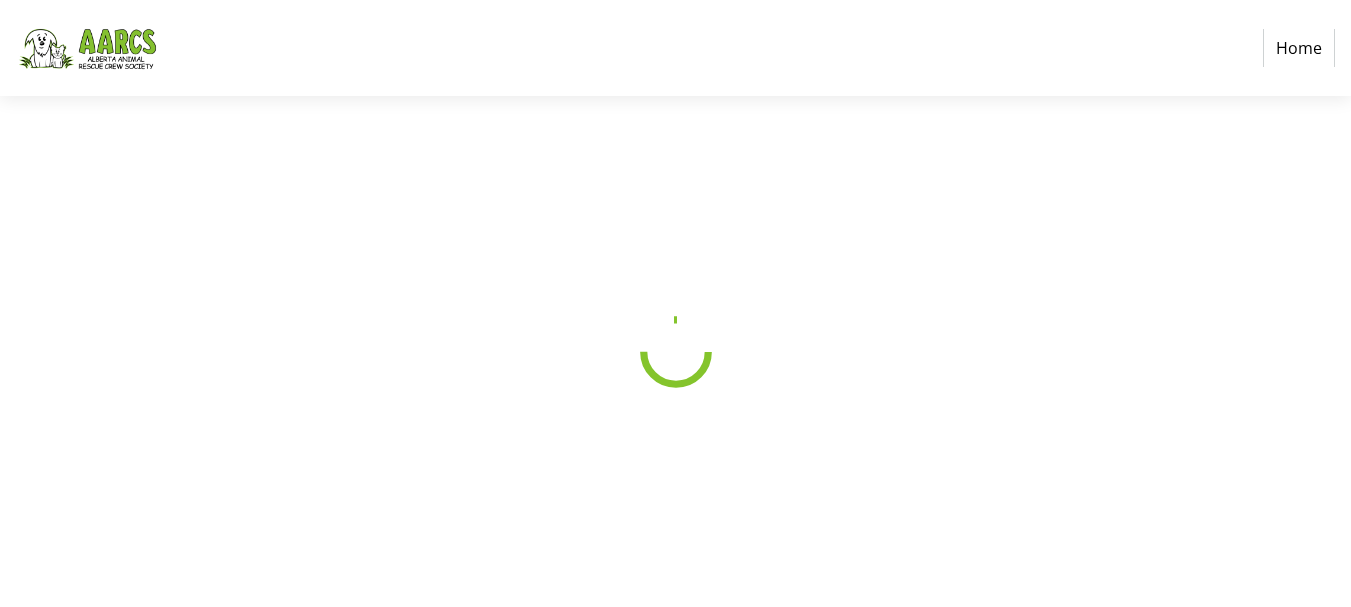 select on "CA" 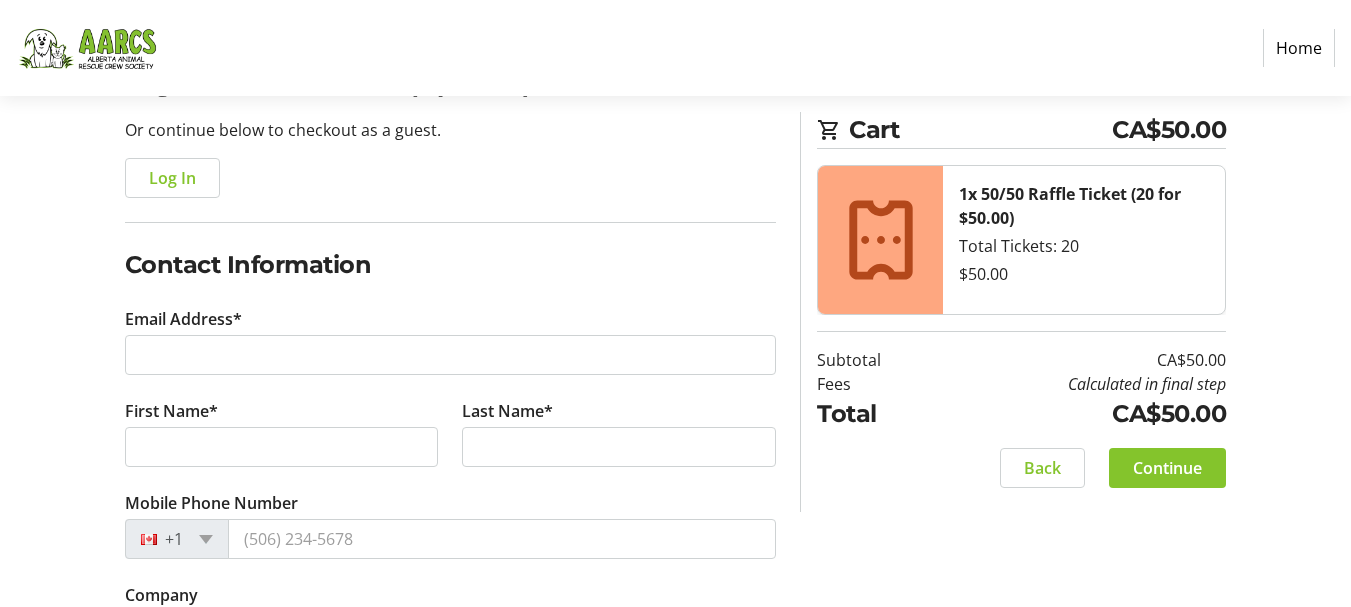 scroll, scrollTop: 218, scrollLeft: 0, axis: vertical 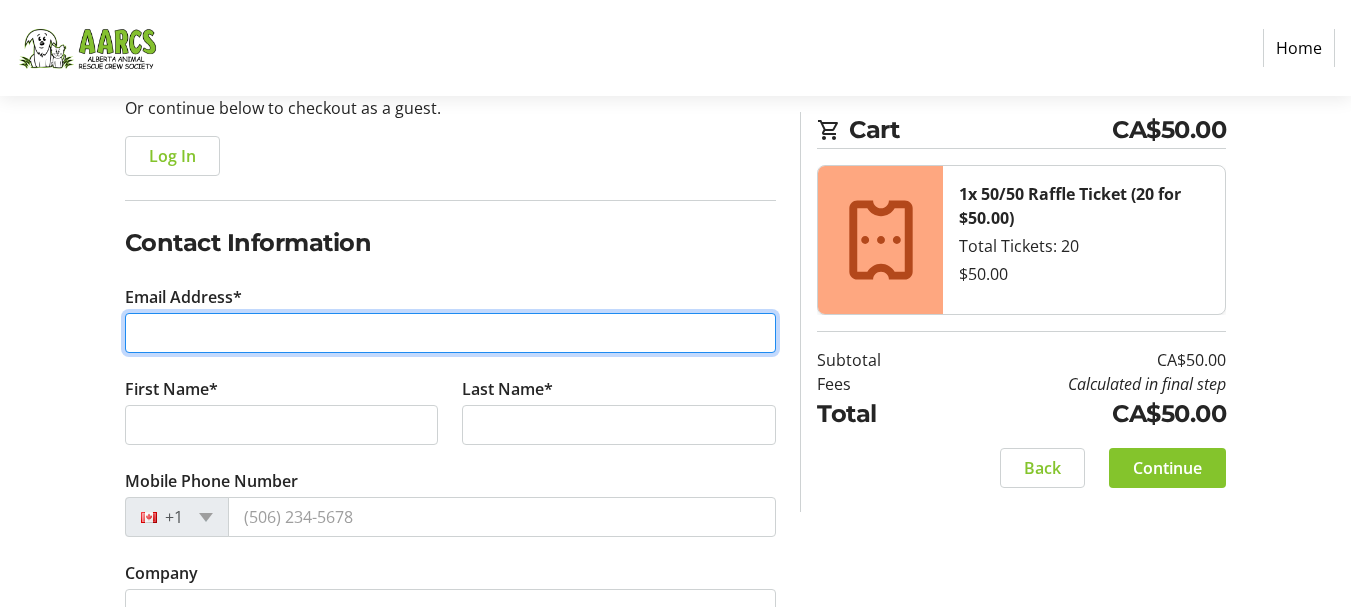click on "Email Address*" at bounding box center [451, 333] 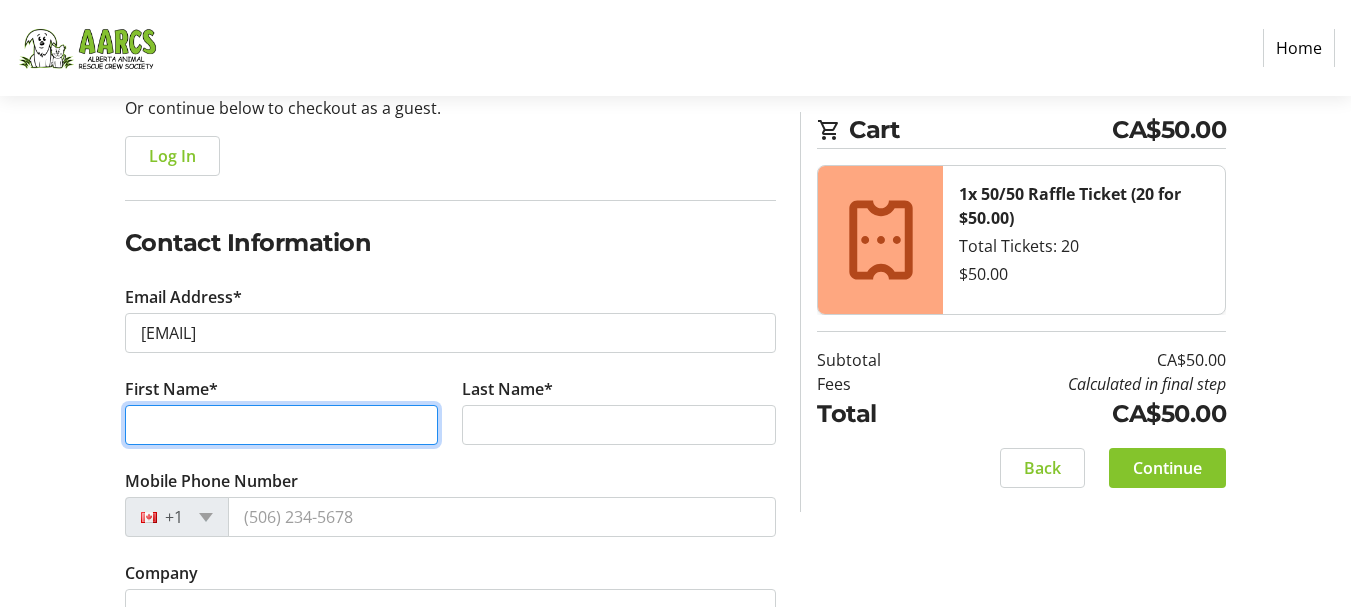 type on "[FIRST]" 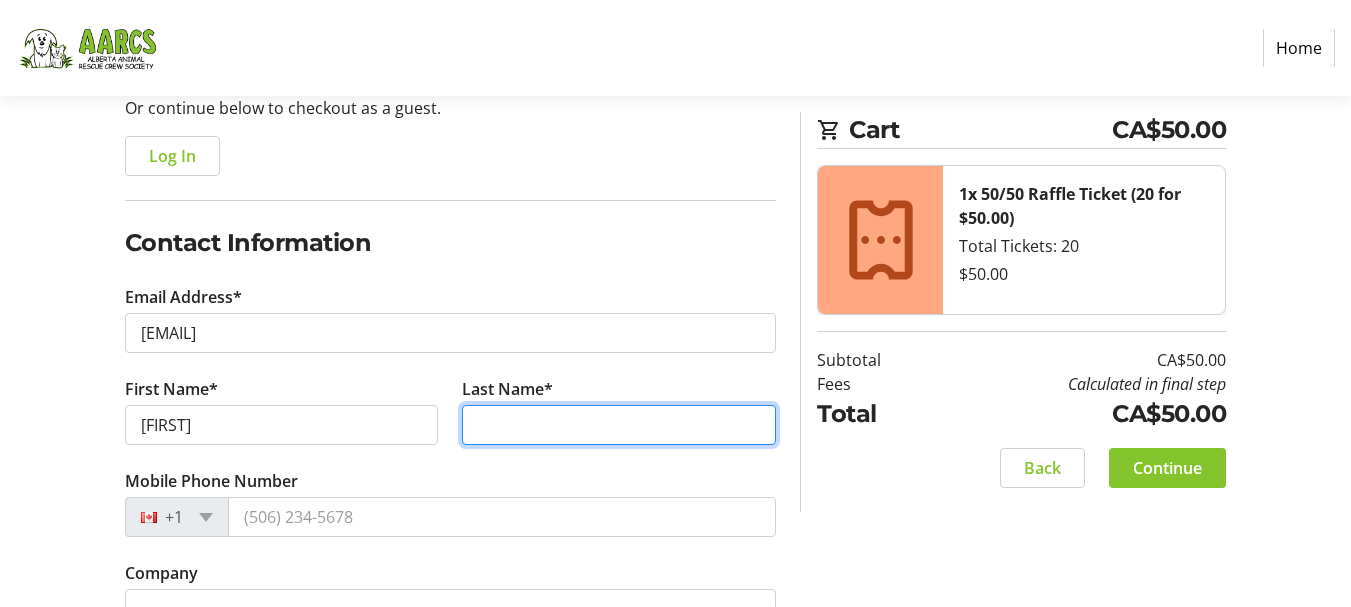 type on "[LAST]" 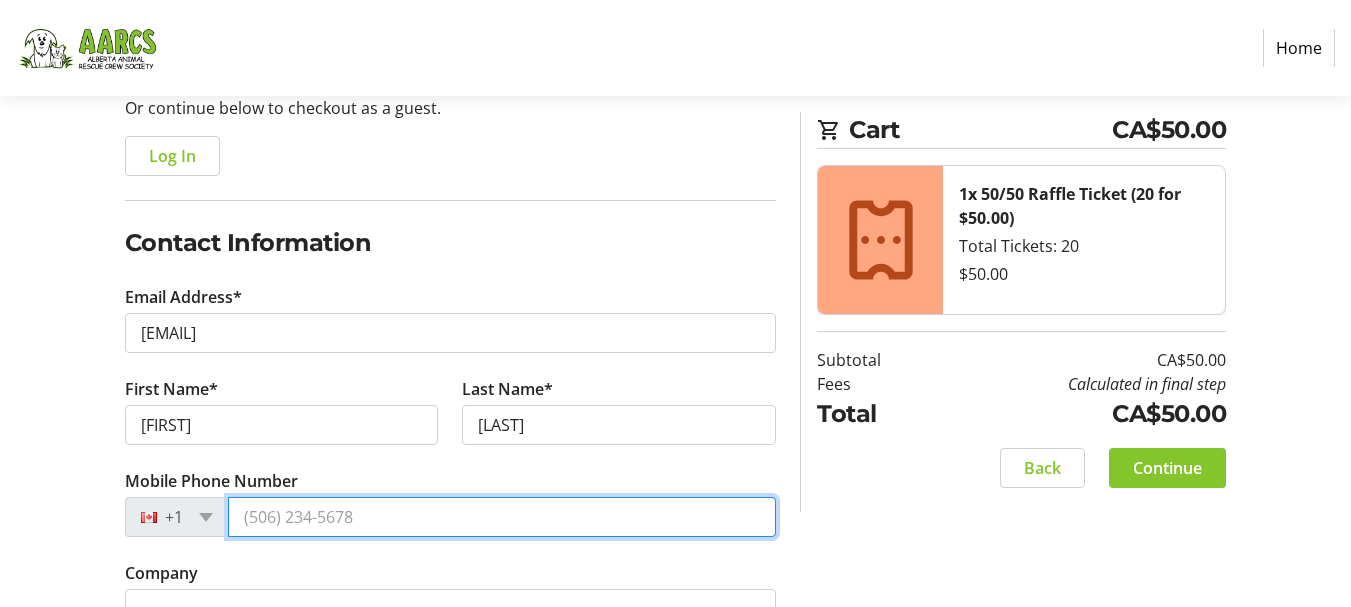 type on "([PHONE])" 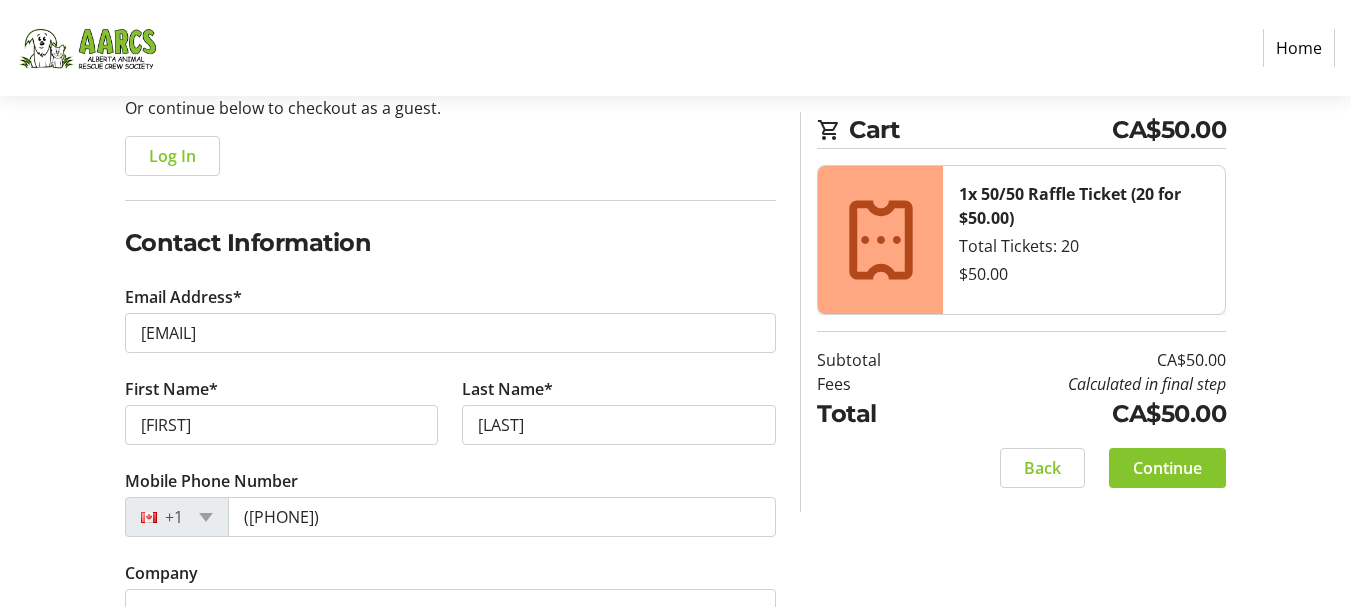 type on "[NUMBER] [STREET] SW" 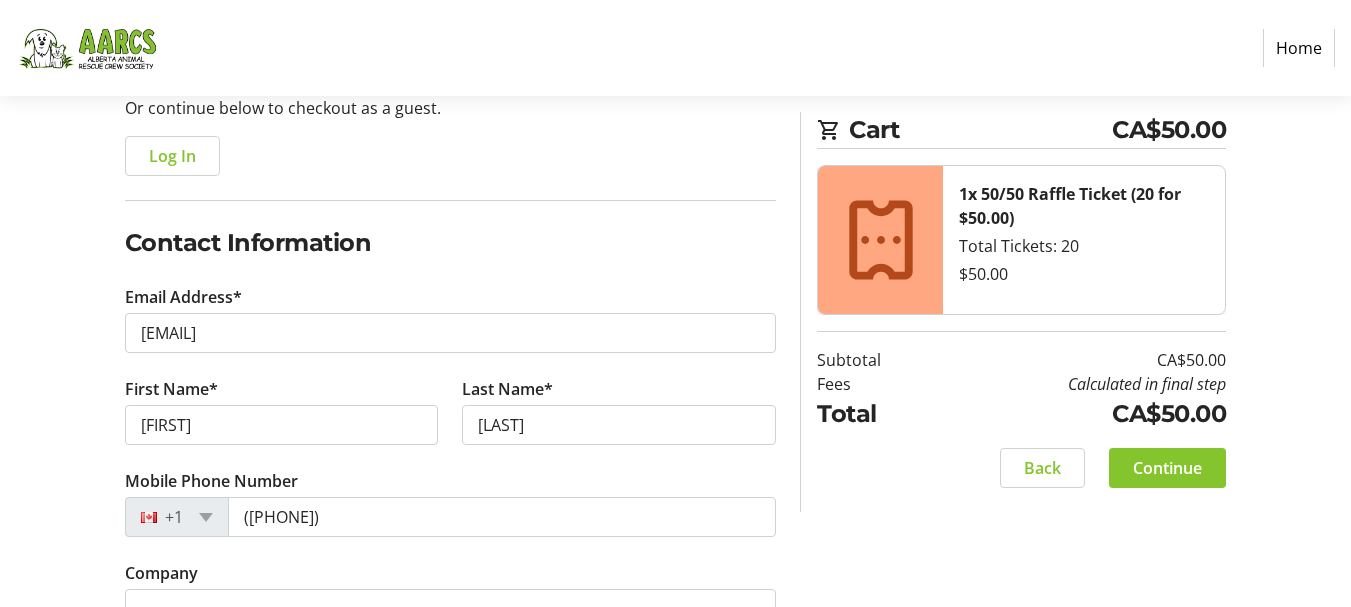 type on "[CITY] ([NEIGHBORHOOD] / Woodbine)" 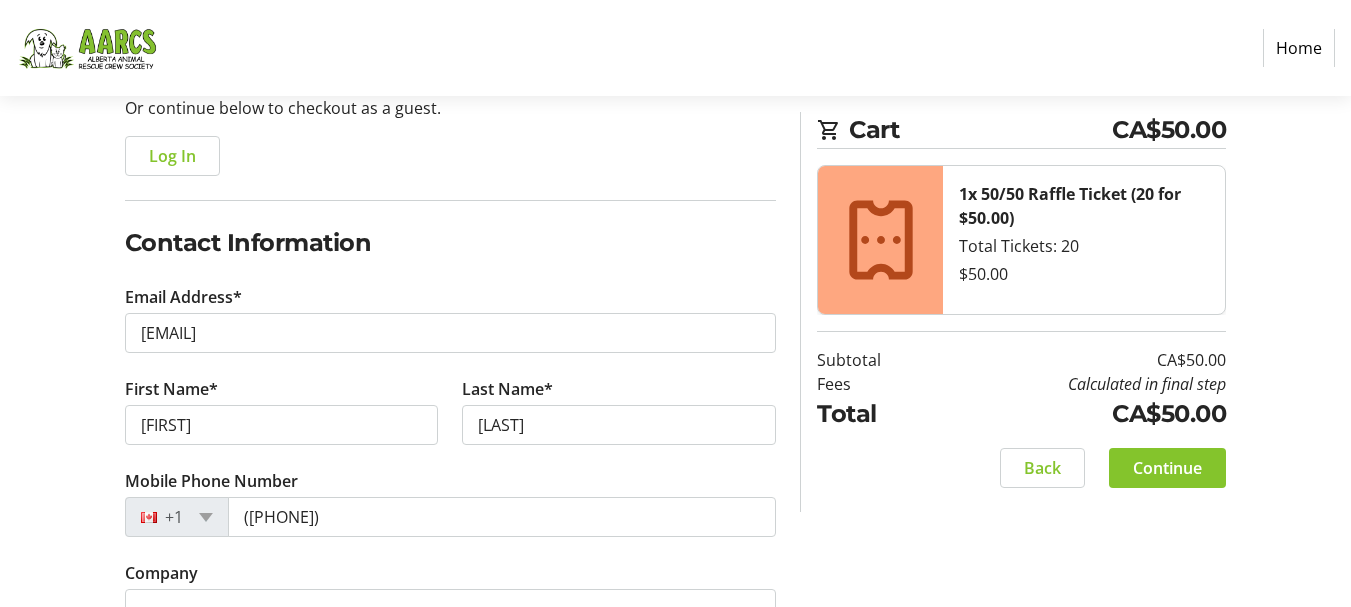 type on "T2W4Z4" 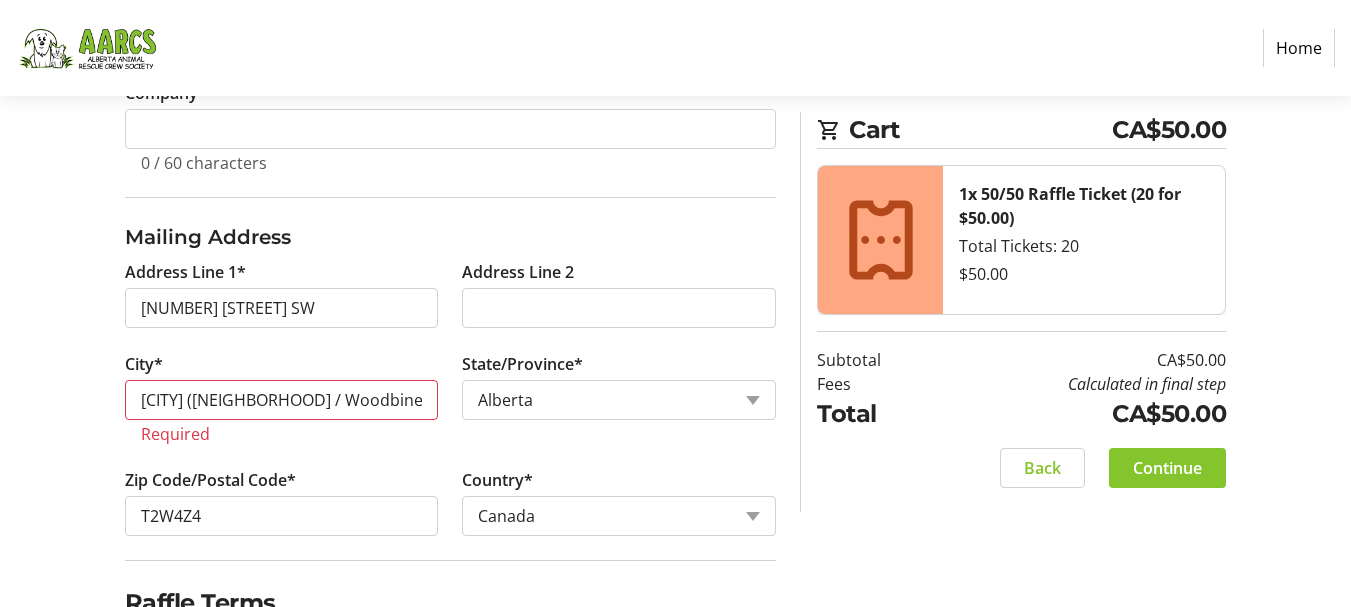 scroll, scrollTop: 720, scrollLeft: 0, axis: vertical 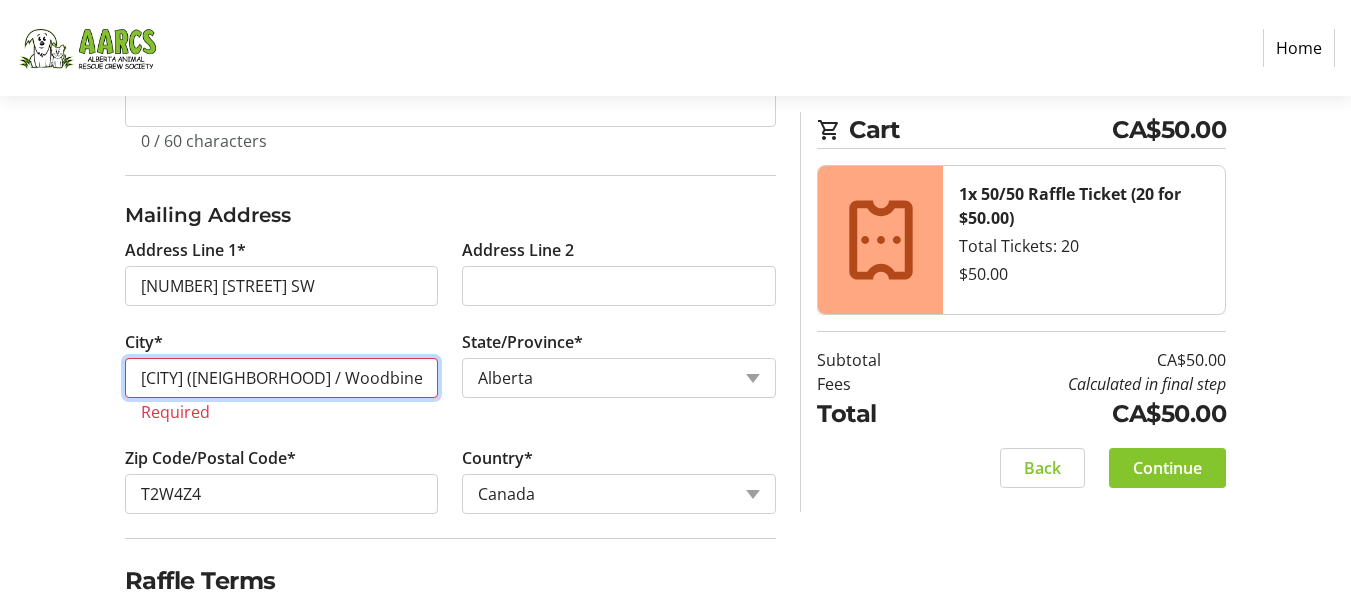click on "[CITY] ([NEIGHBORHOOD] / Woodbine)" at bounding box center (282, 378) 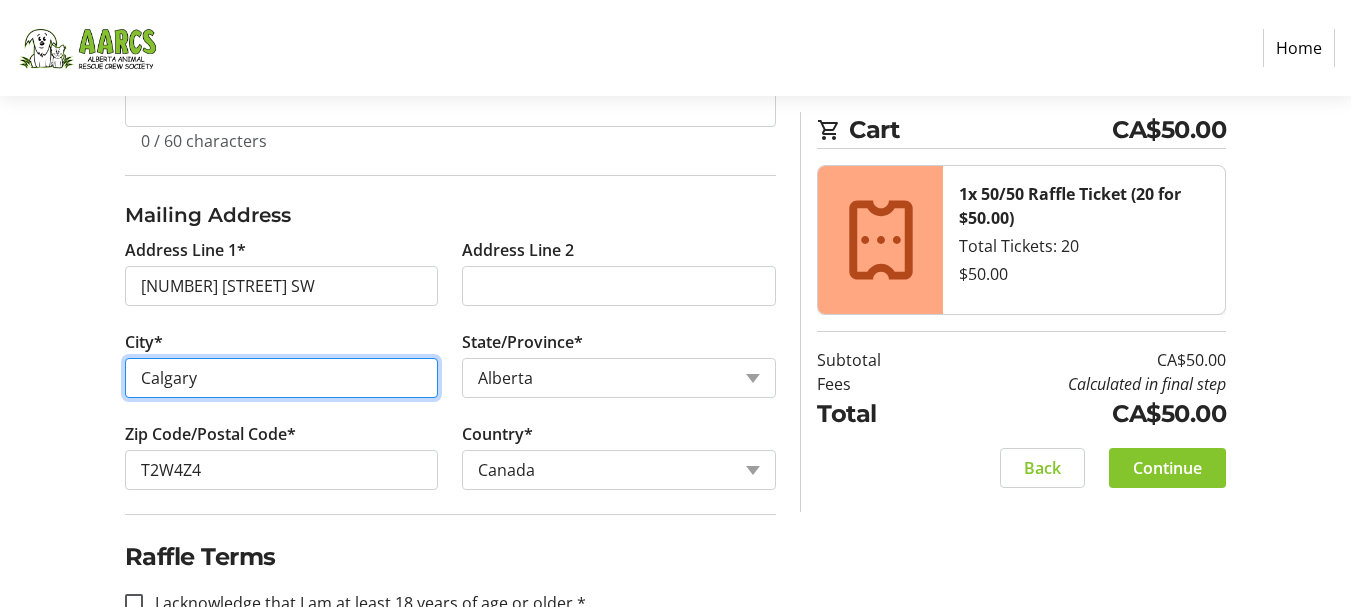 scroll, scrollTop: 776, scrollLeft: 0, axis: vertical 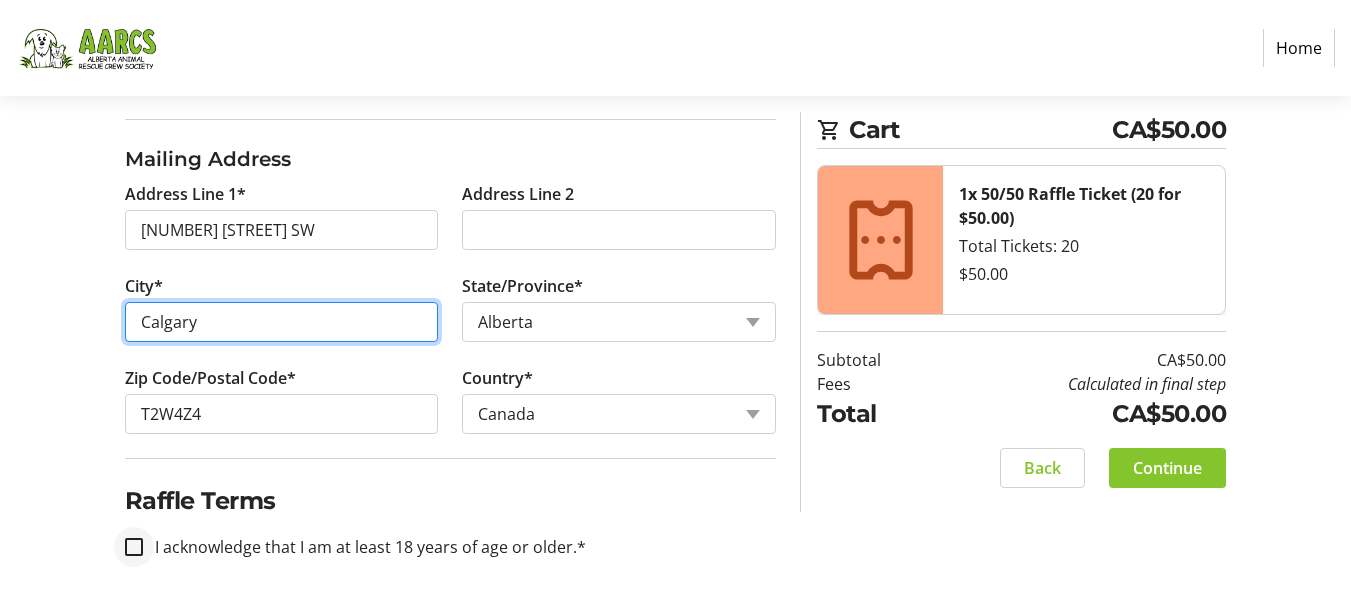 type on "Calgary" 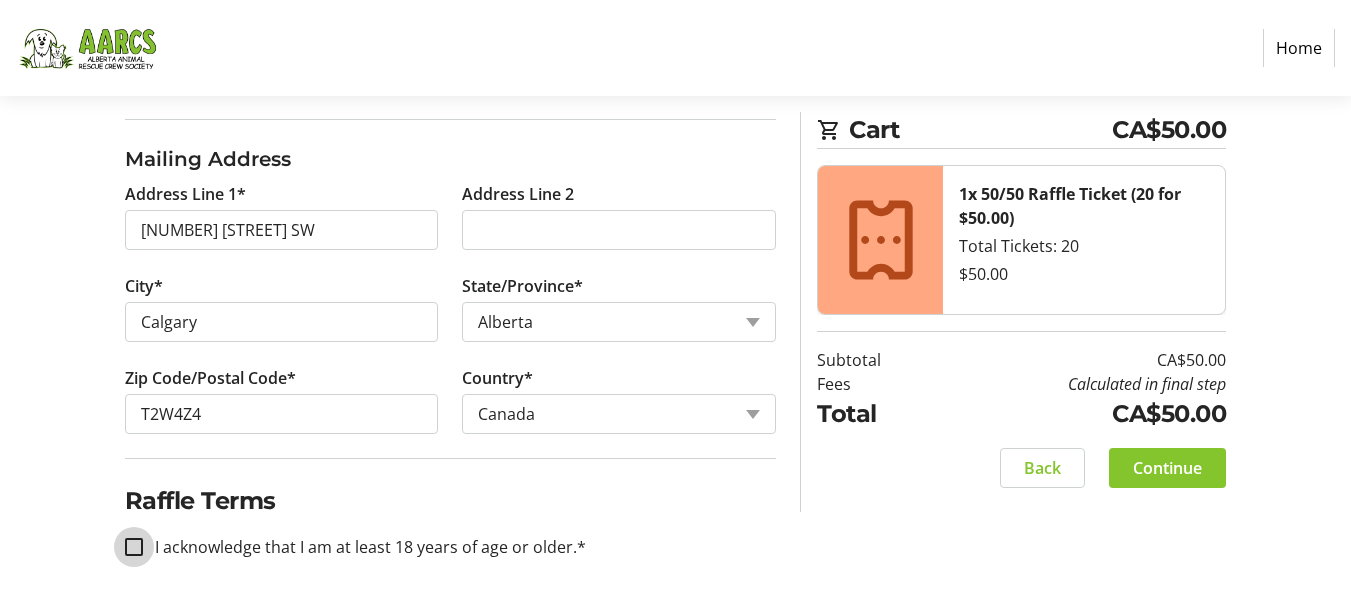 click on "I acknowledge that I am at least 18 years of age or older.*" at bounding box center [134, 547] 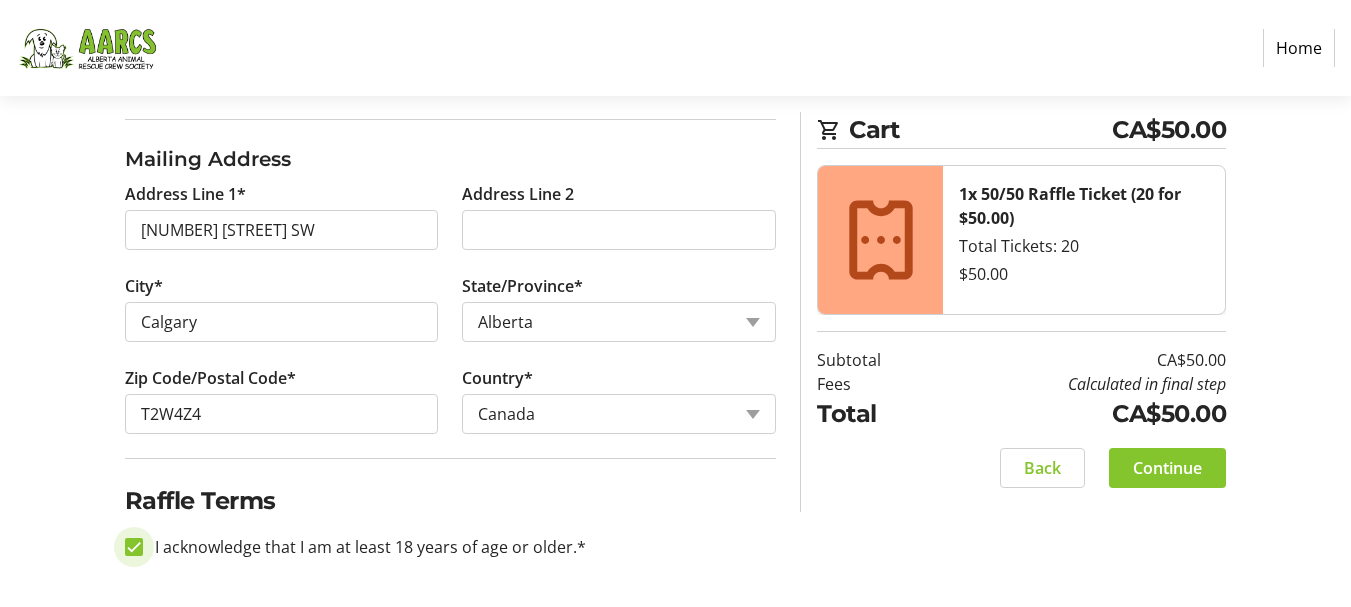 checkbox on "true" 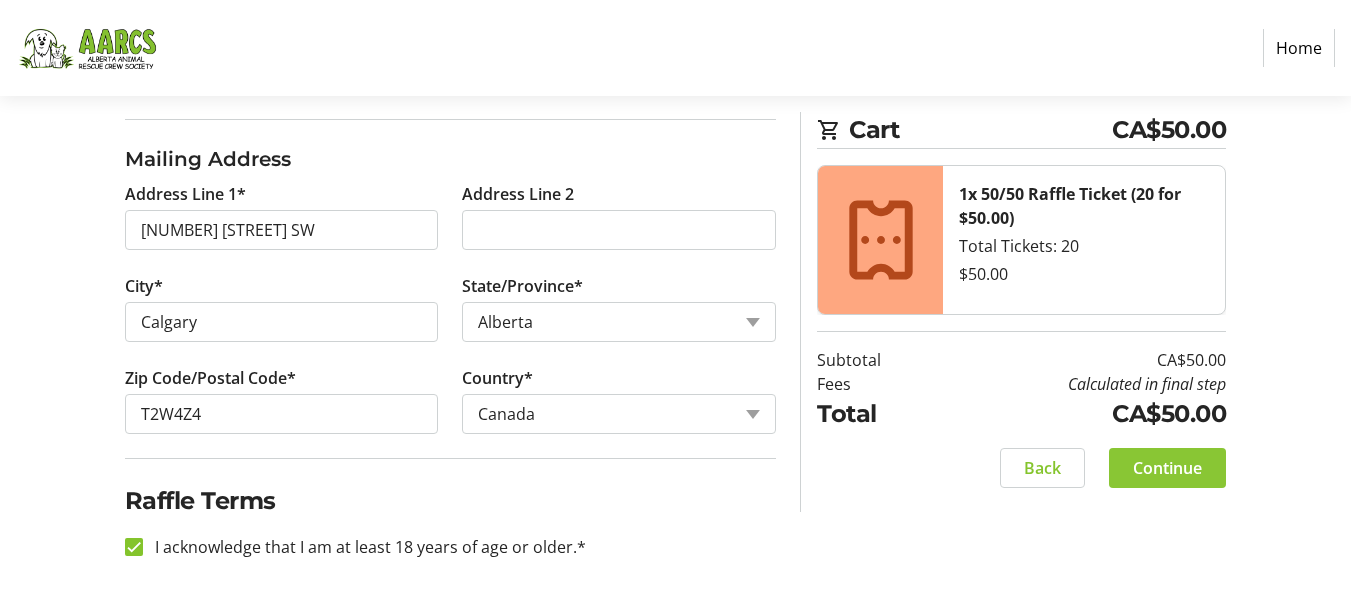 click on "Continue" 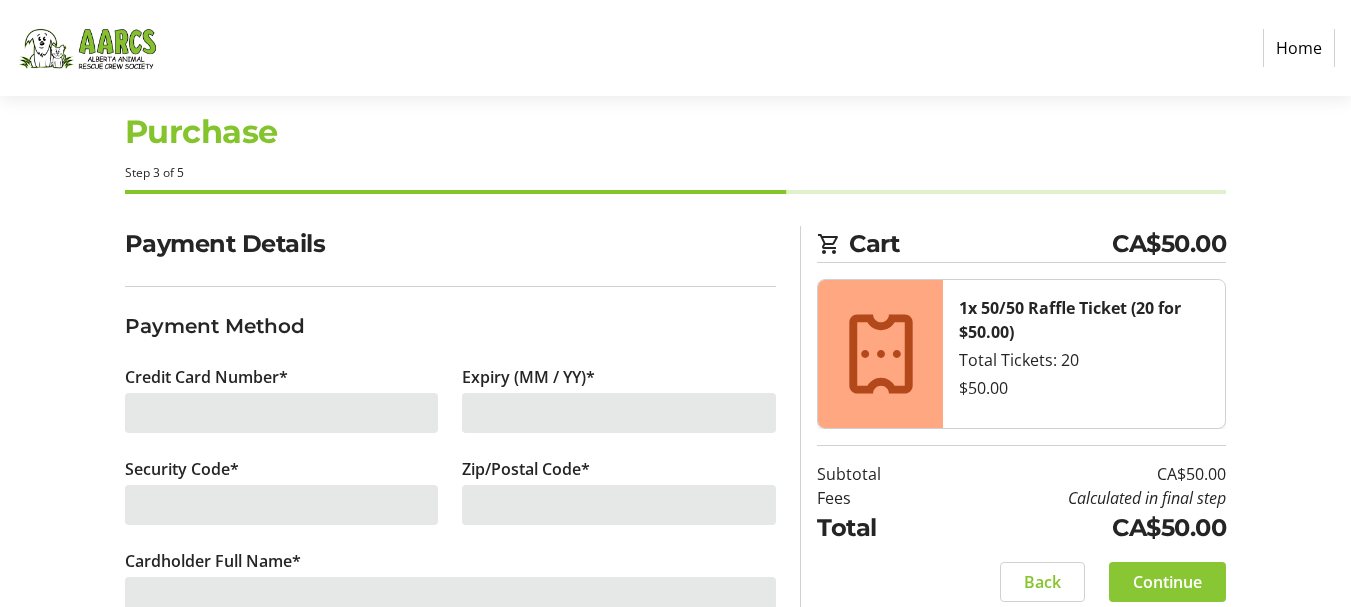 scroll, scrollTop: 0, scrollLeft: 0, axis: both 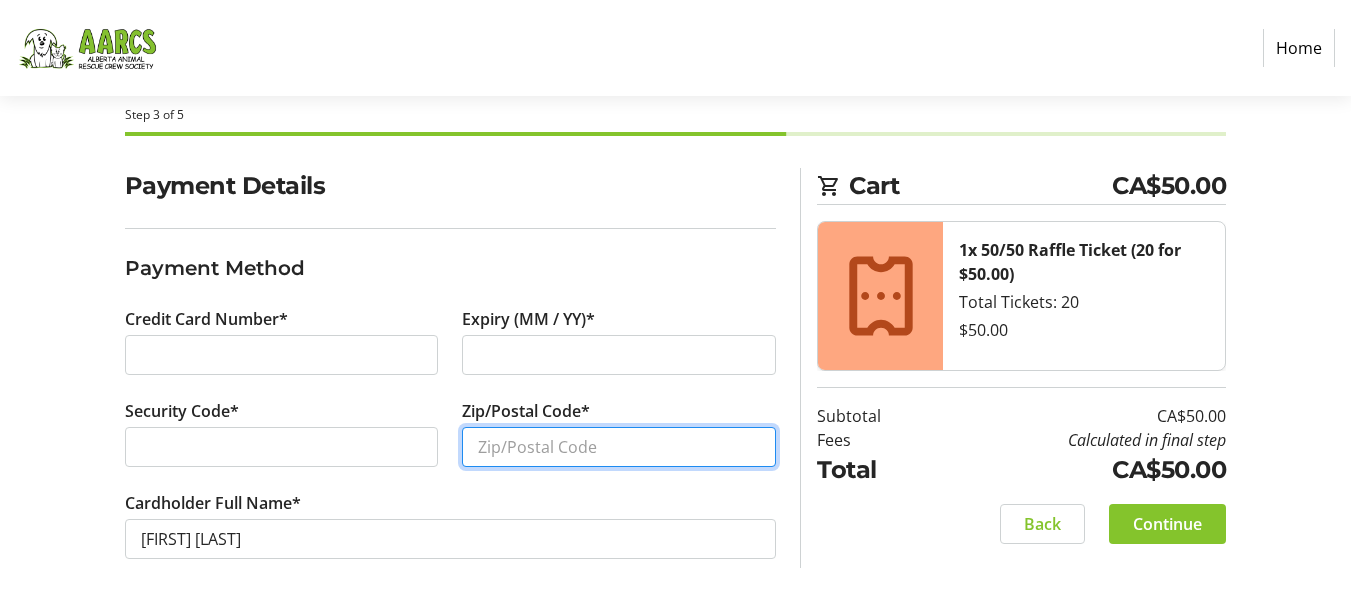 click on "Zip/Postal Code*" at bounding box center [619, 447] 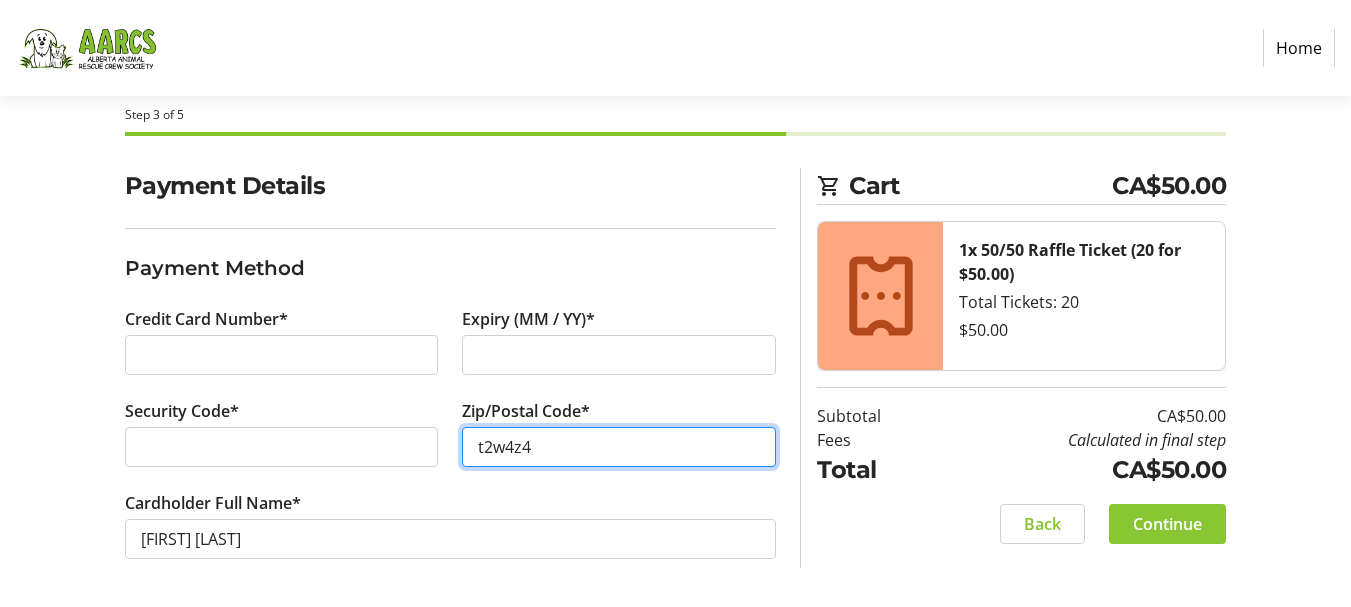 type on "t2w4z4" 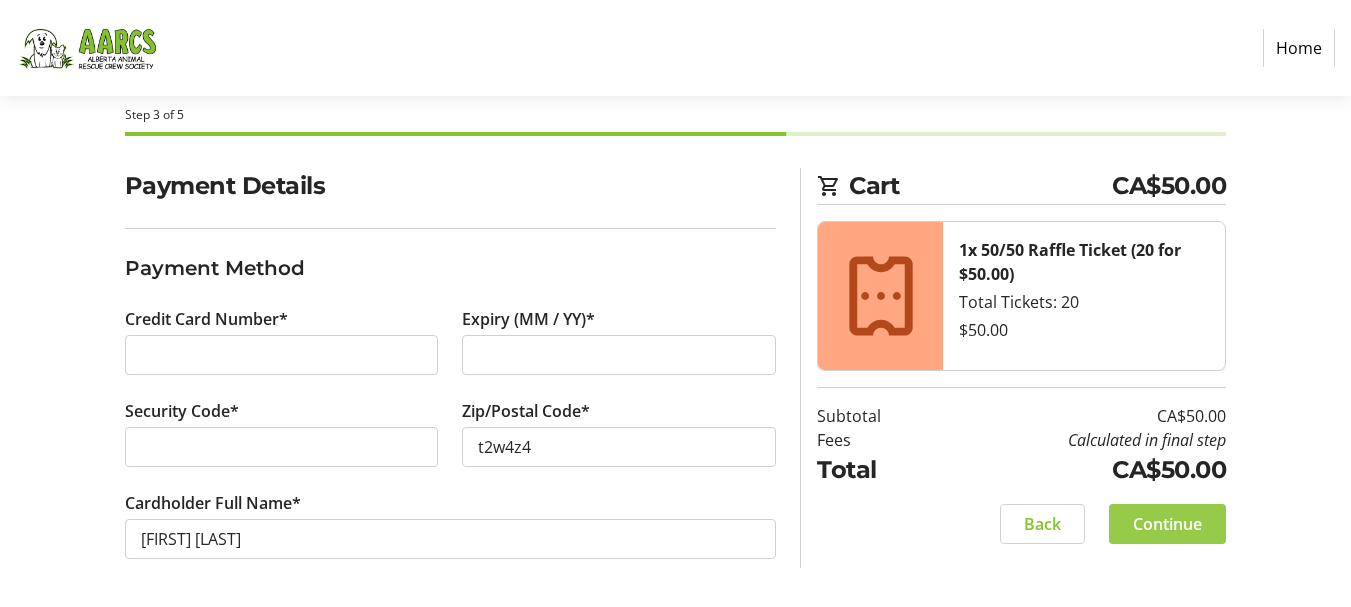 click on "Continue" 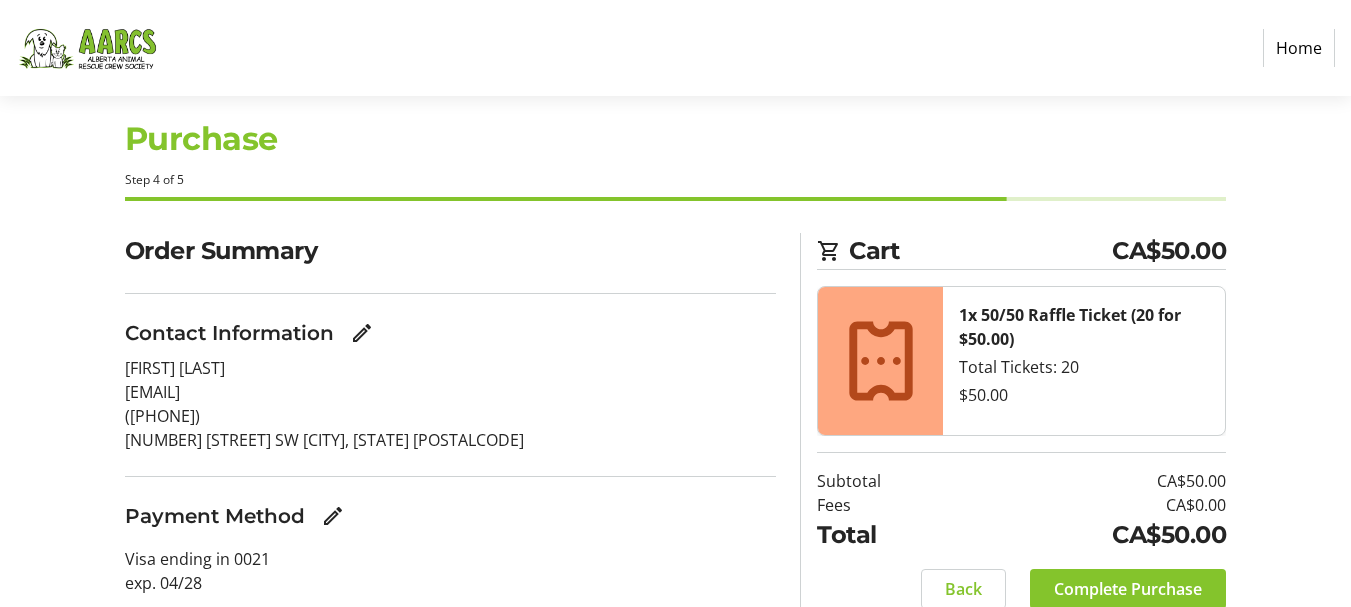 scroll, scrollTop: 0, scrollLeft: 0, axis: both 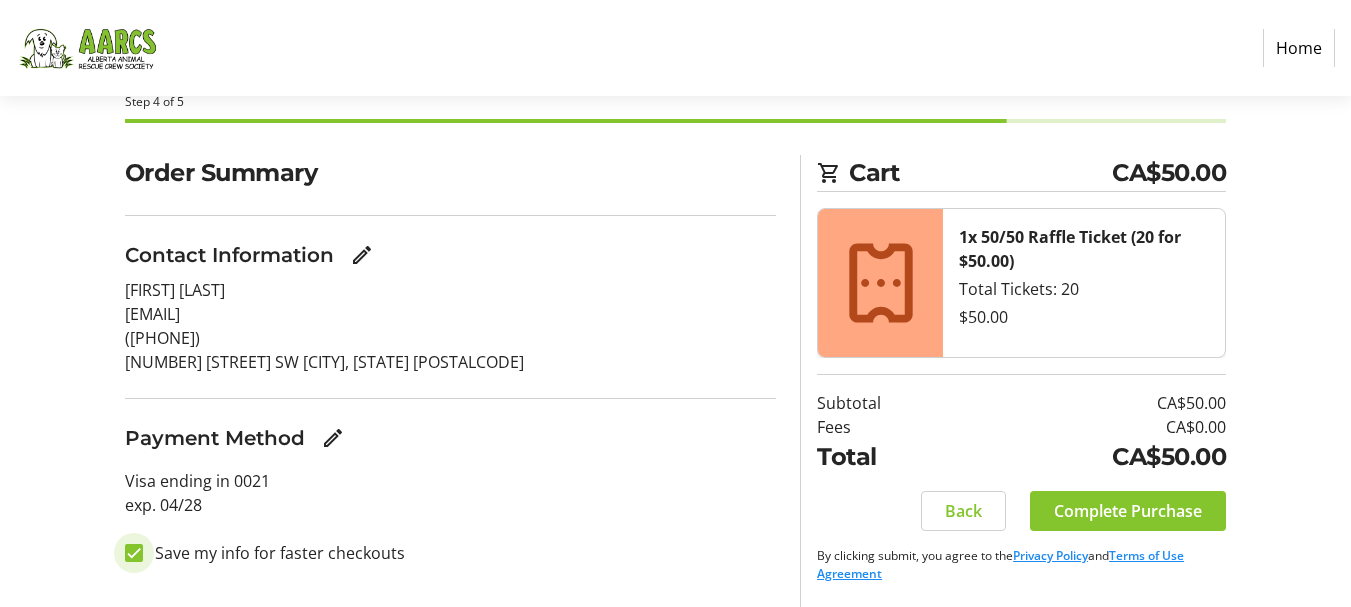 click on "Save my info for faster checkouts" at bounding box center [134, 553] 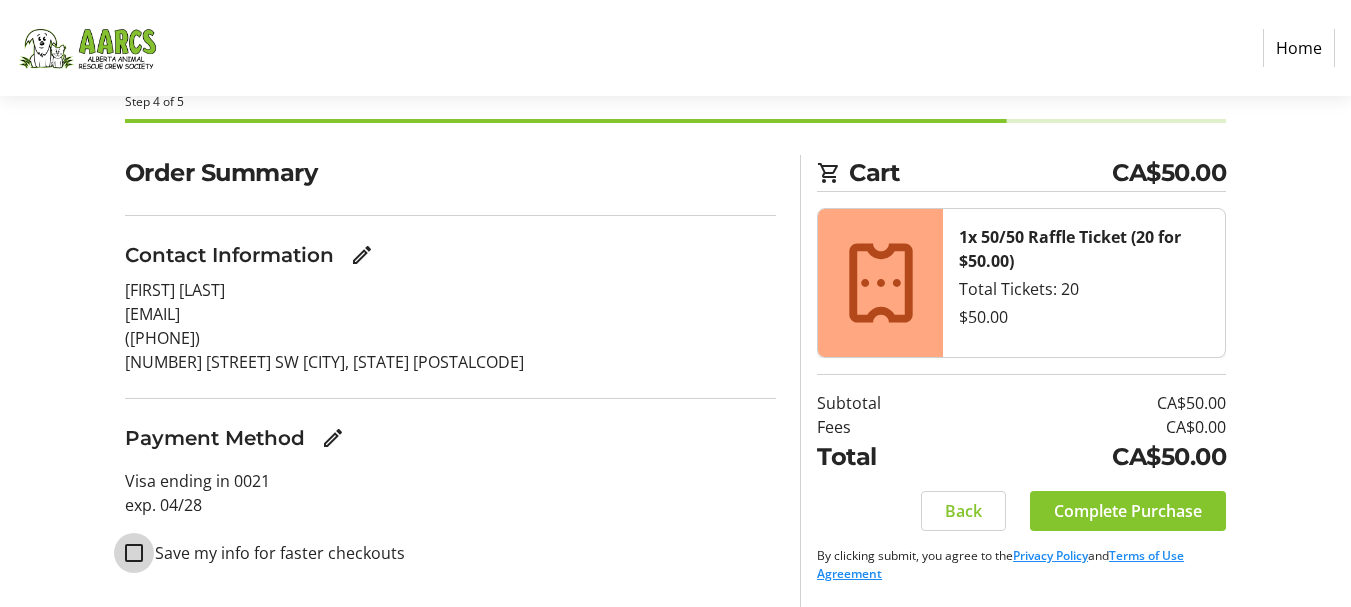 checkbox on "false" 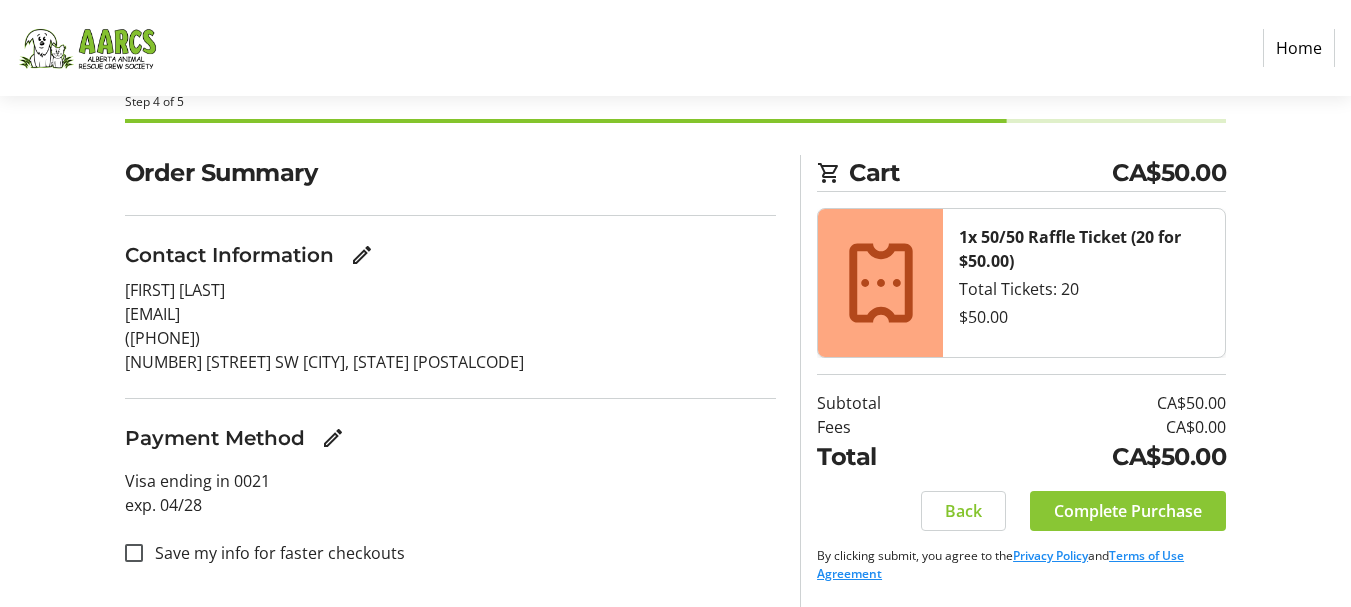 click on "Complete Purchase" 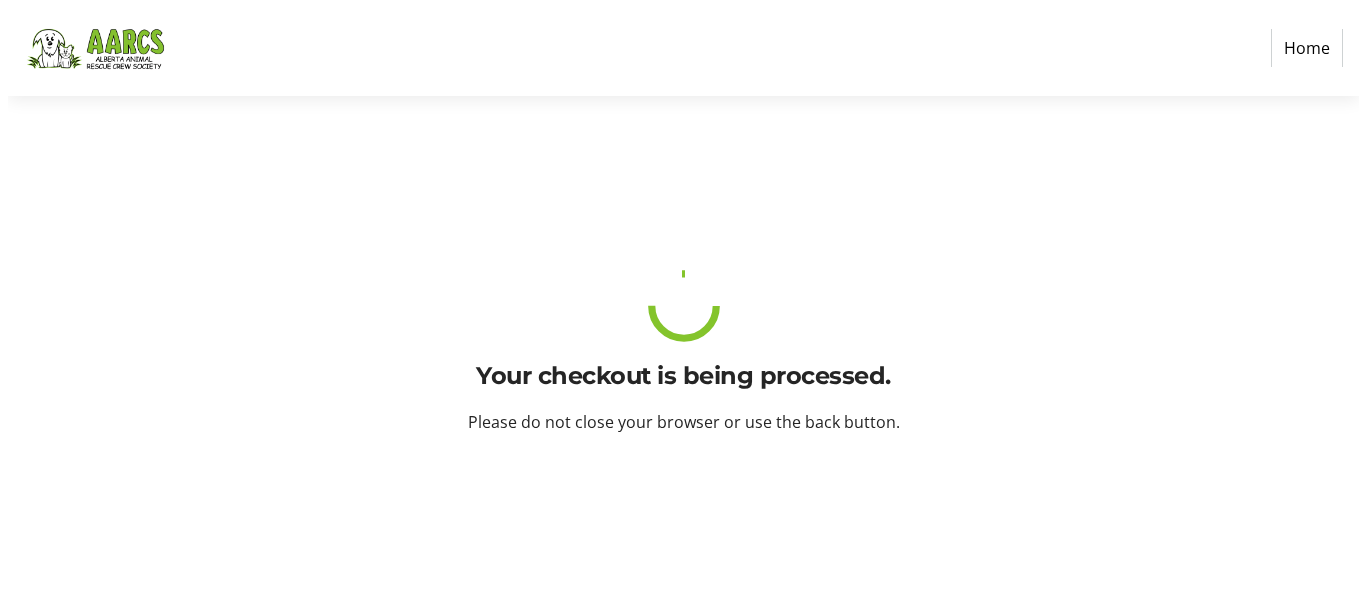 scroll, scrollTop: 0, scrollLeft: 0, axis: both 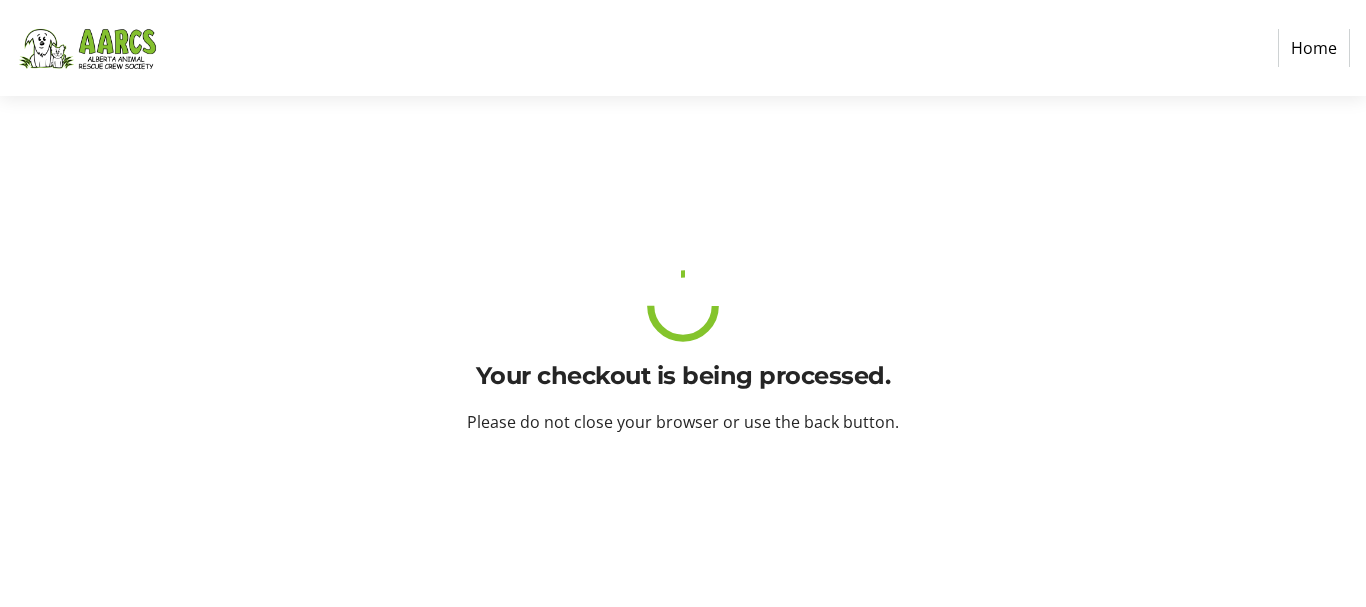 click on "Your checkout is being processed. Please do not close your browser or use the back button." 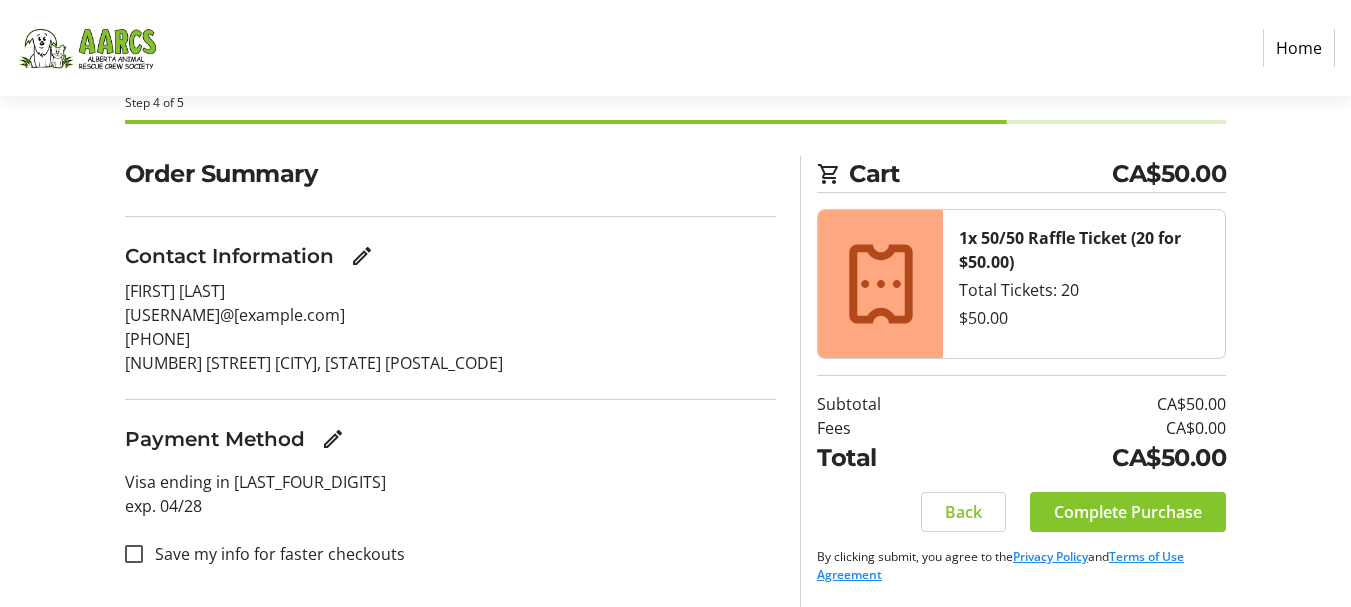 scroll, scrollTop: 107, scrollLeft: 0, axis: vertical 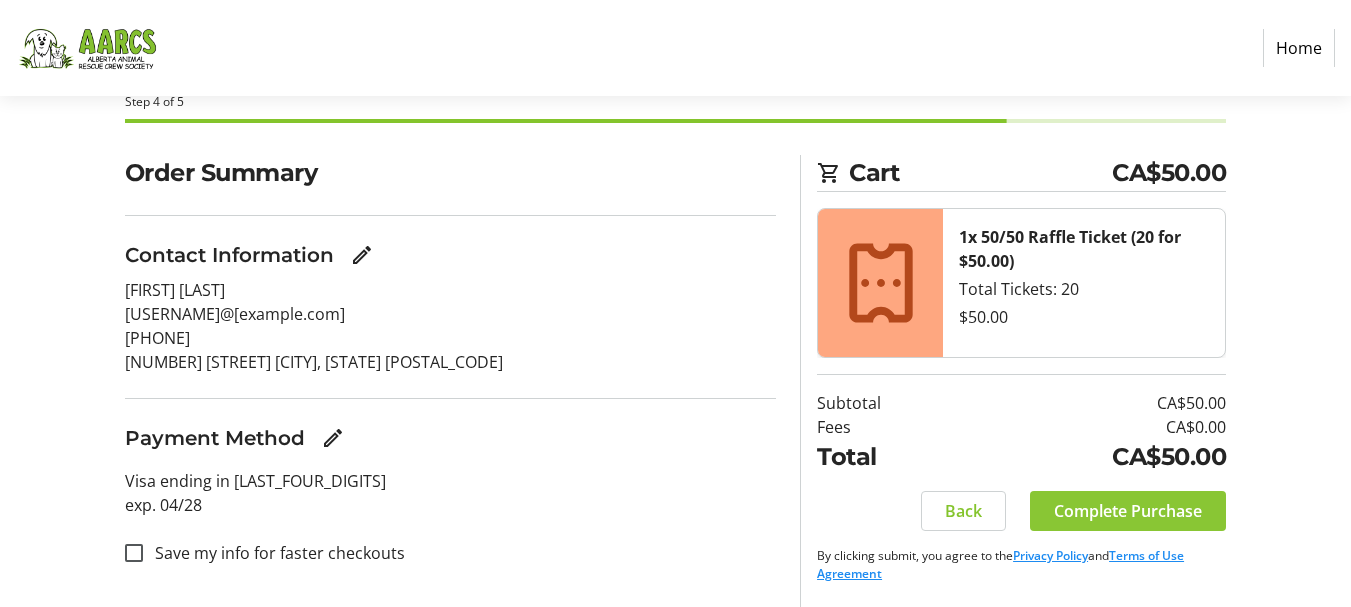 click on "Complete Purchase" 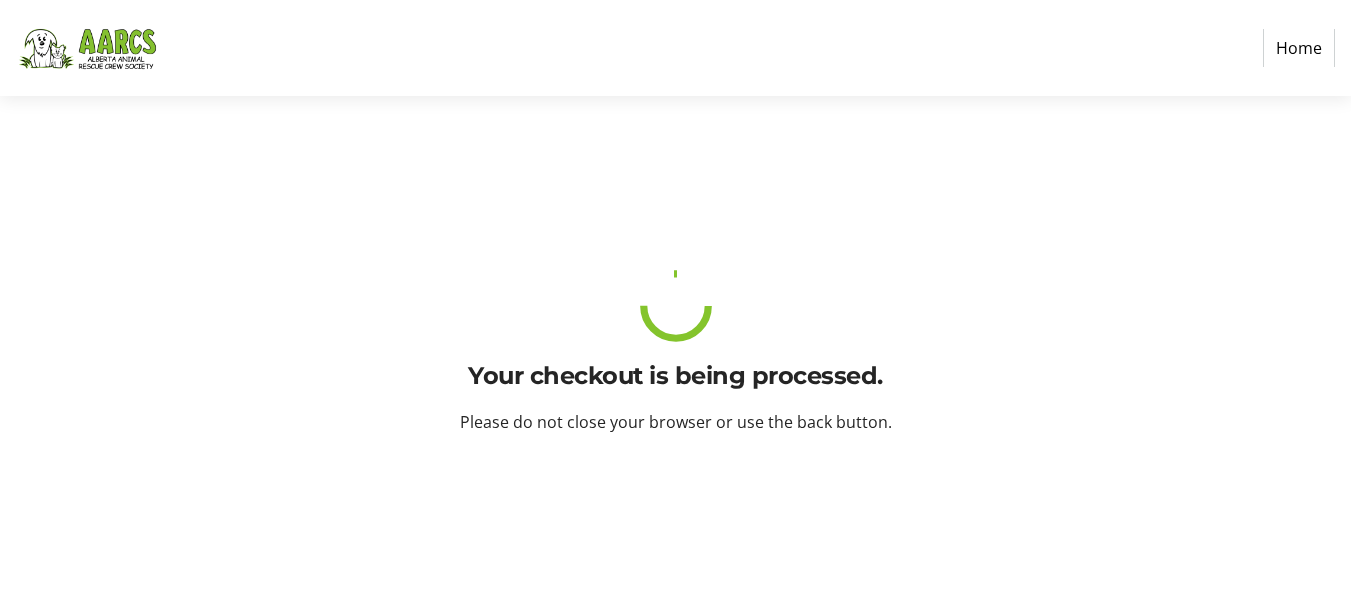scroll, scrollTop: 0, scrollLeft: 0, axis: both 